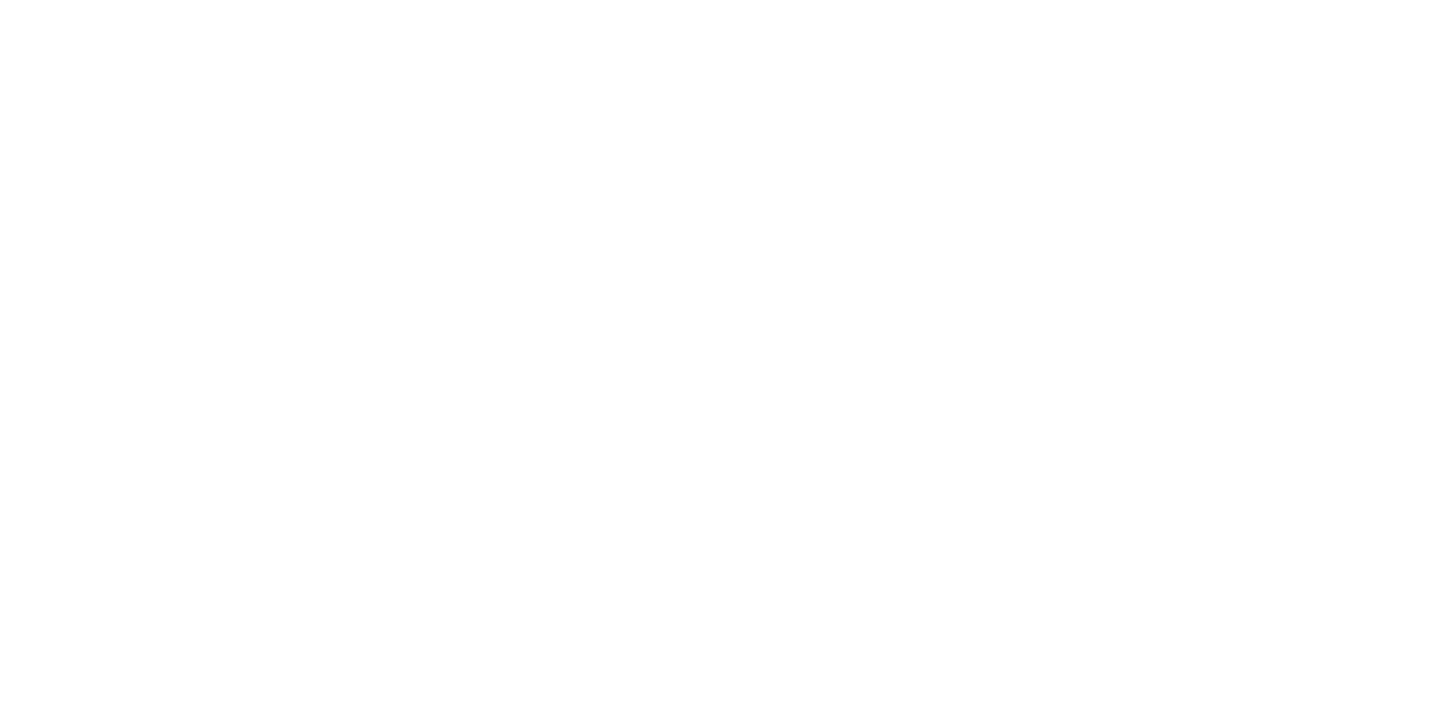 scroll, scrollTop: 0, scrollLeft: 0, axis: both 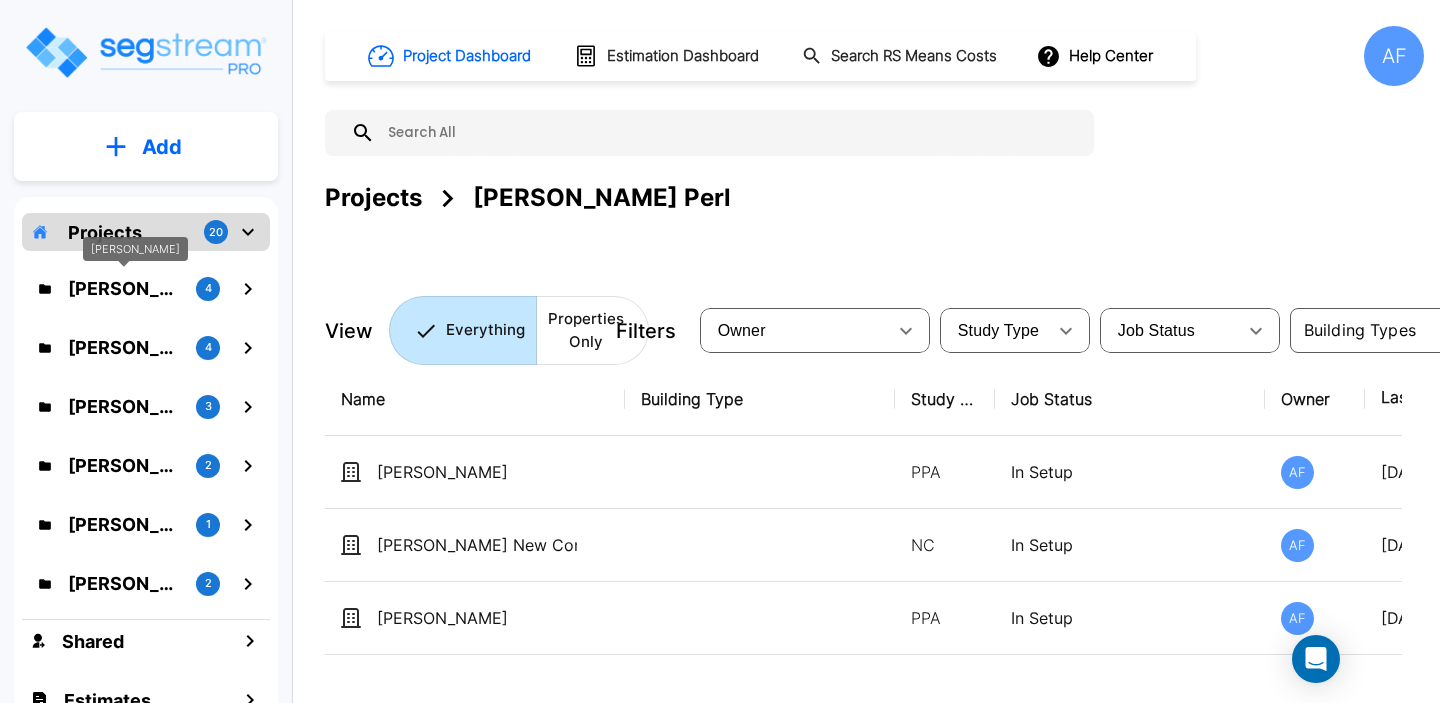 click on "[PERSON_NAME]" at bounding box center [124, 288] 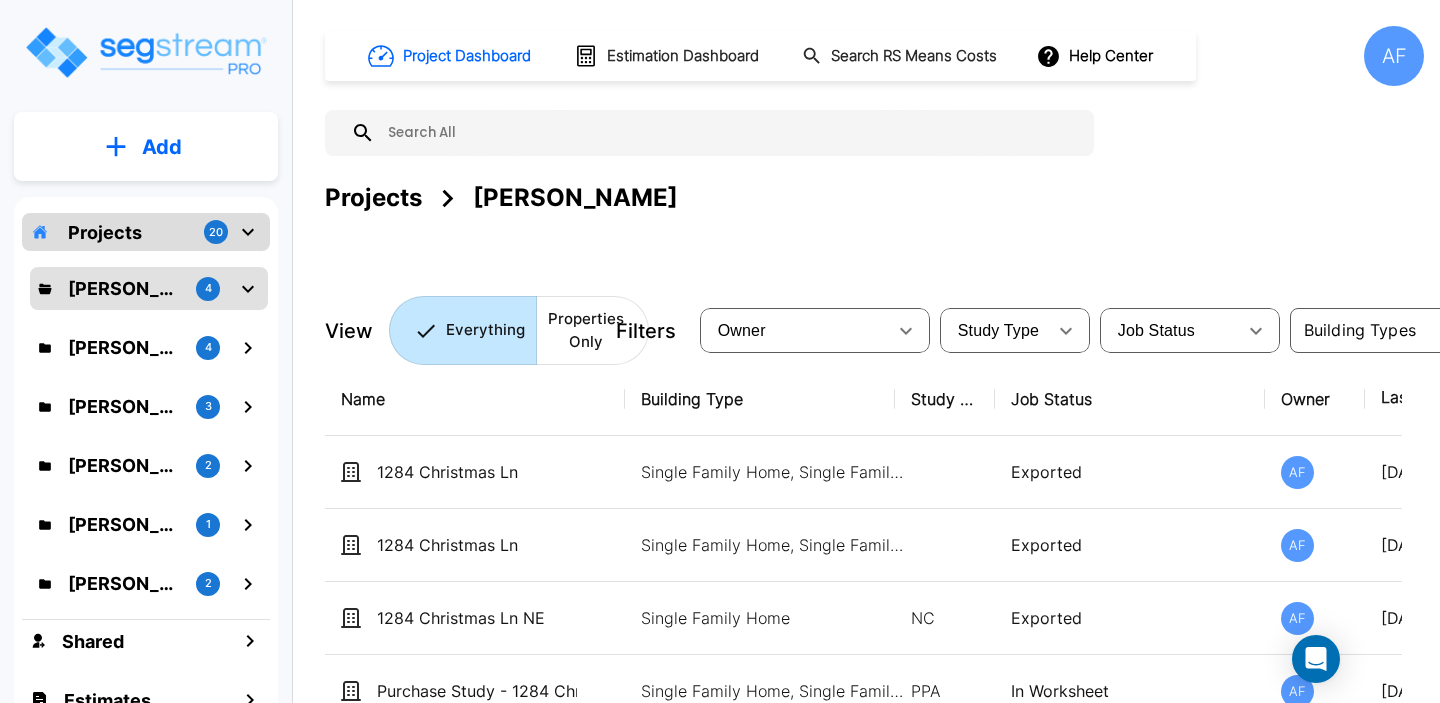 click on "AF" at bounding box center [1394, 56] 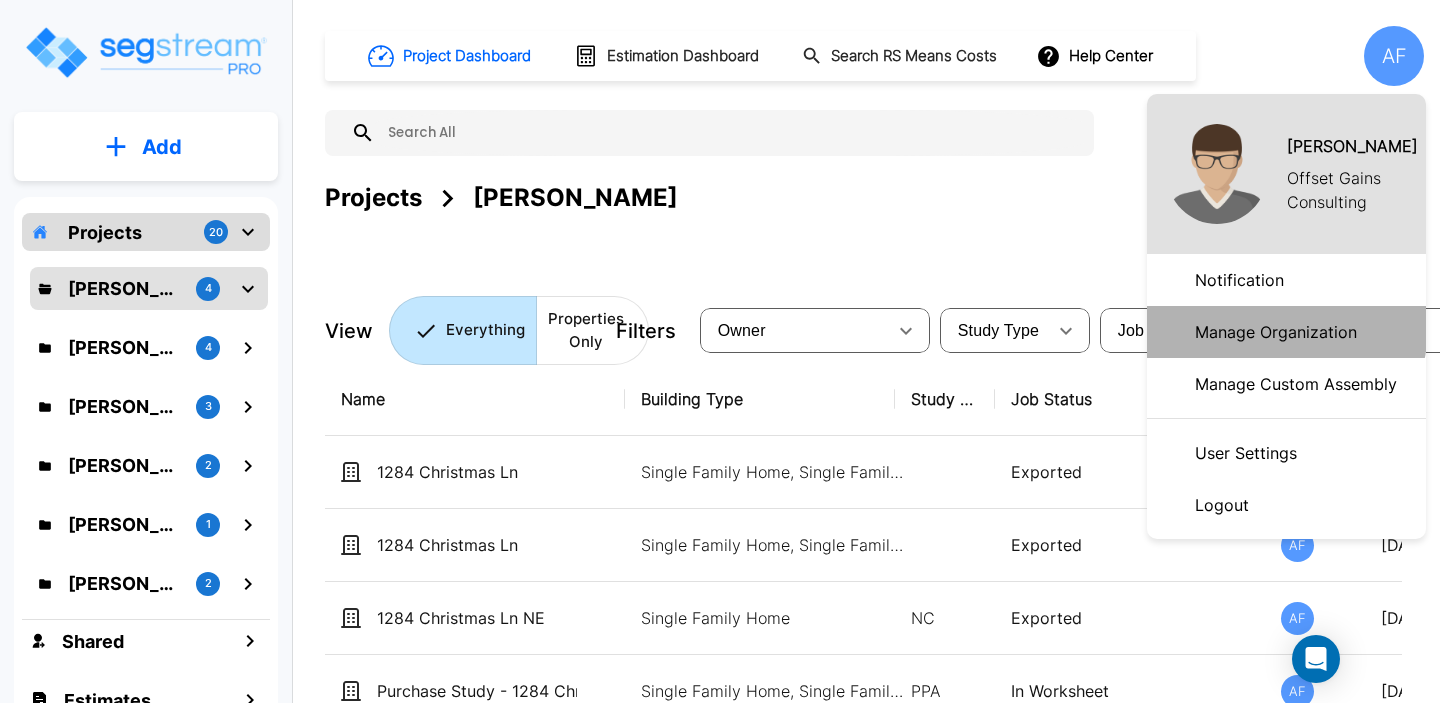 click on "Manage Organization" at bounding box center [1276, 332] 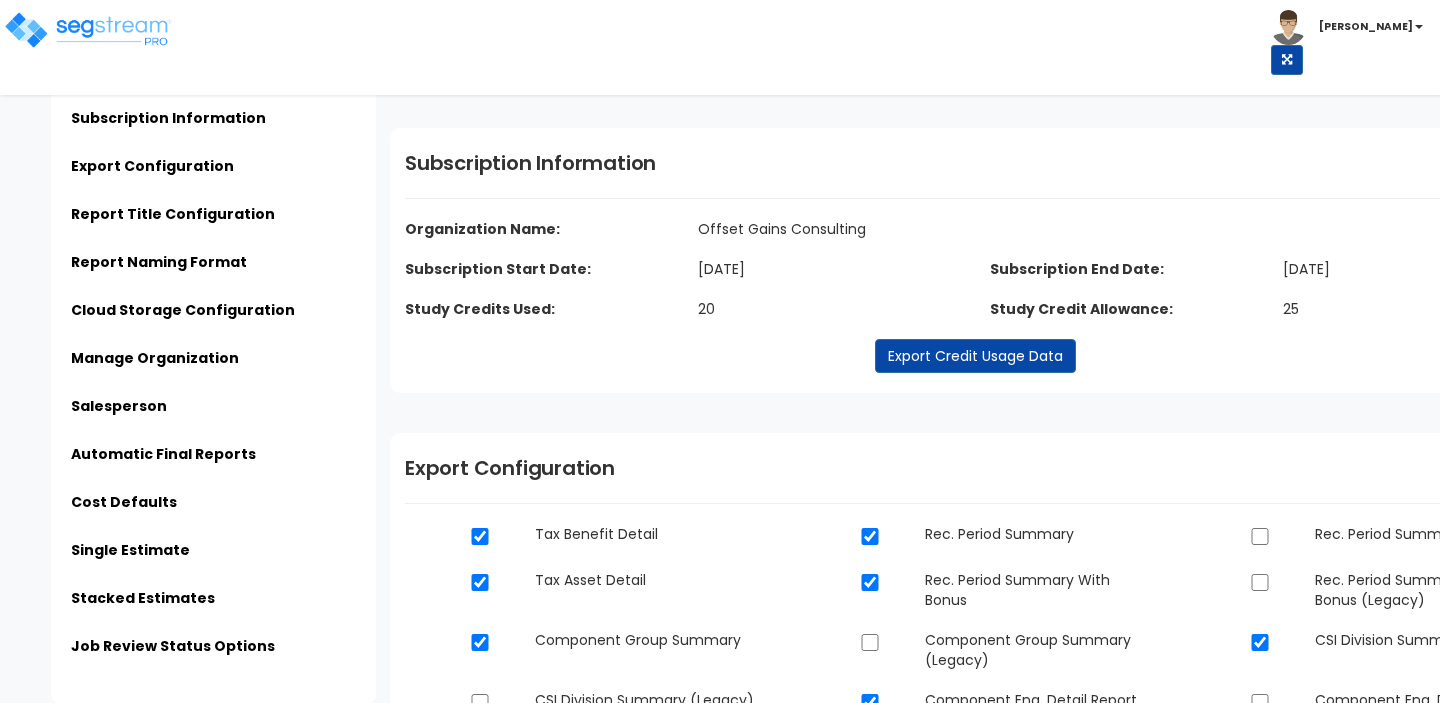 type on "Offset Gains Consulting LLC" 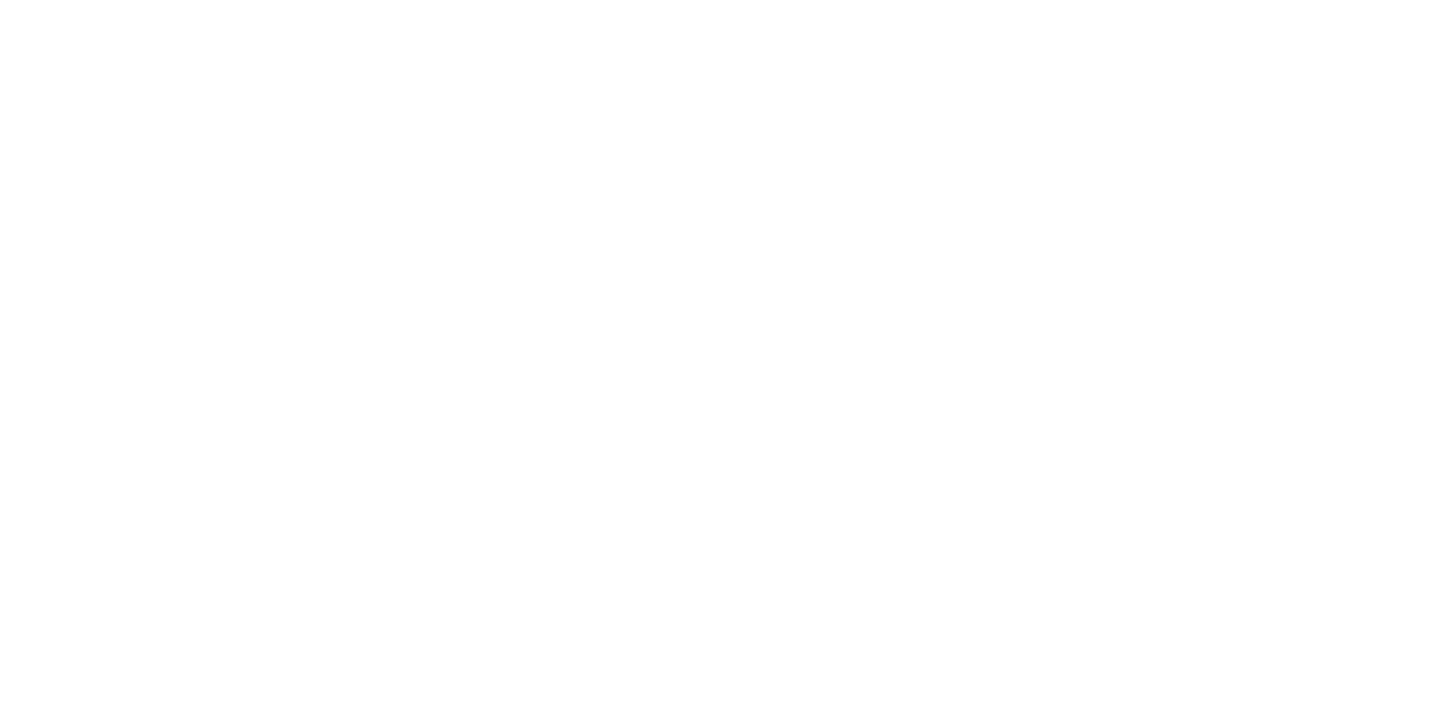 scroll, scrollTop: 0, scrollLeft: 0, axis: both 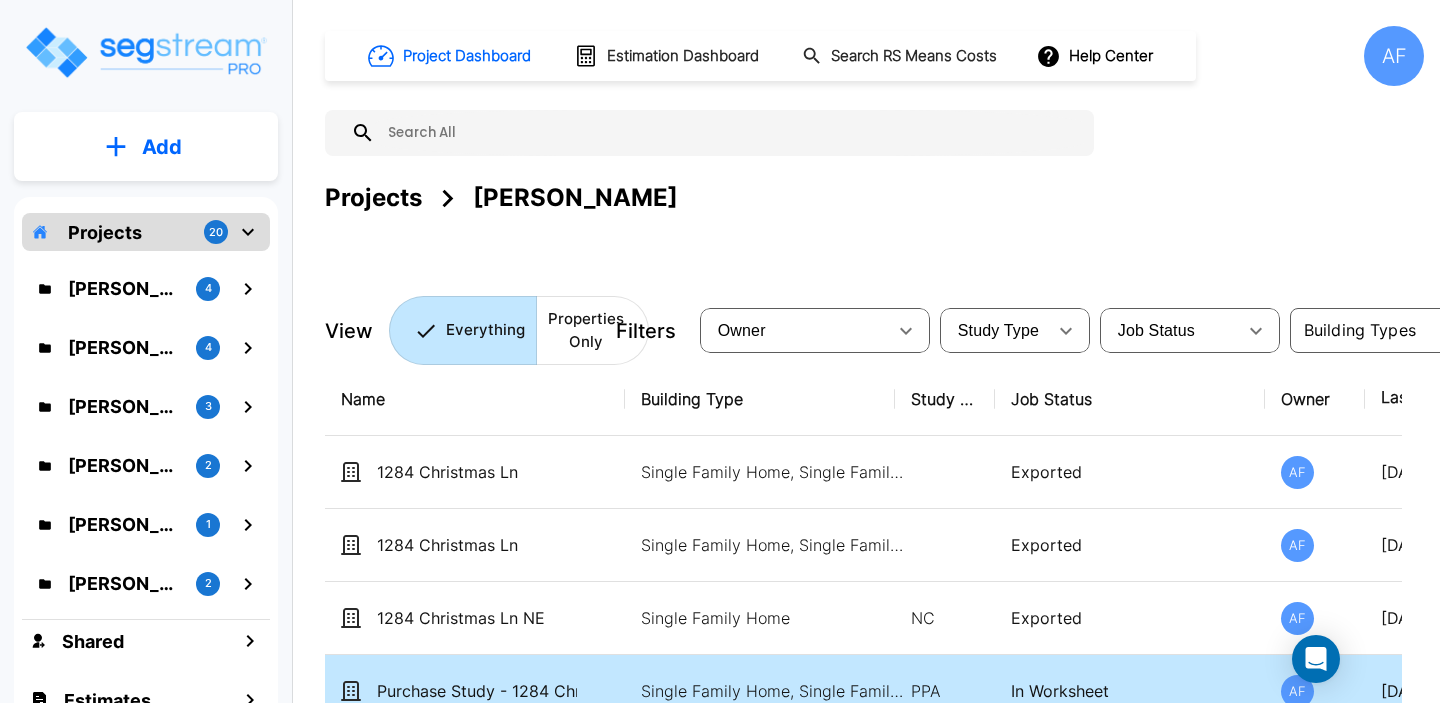 click on "Purchase Study - 1284 Christmas Ln NE" at bounding box center (491, 691) 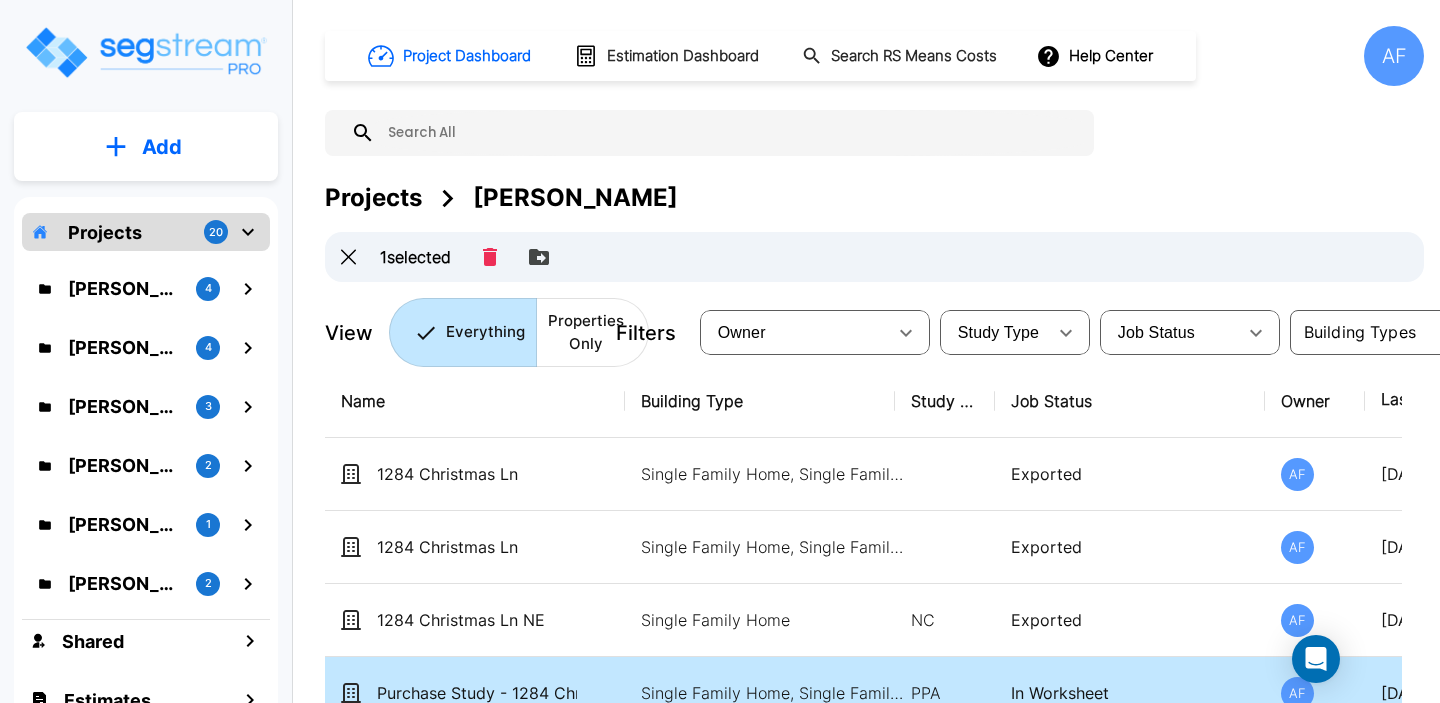 click on "Purchase Study - 1284 Christmas Ln NE" at bounding box center [491, 693] 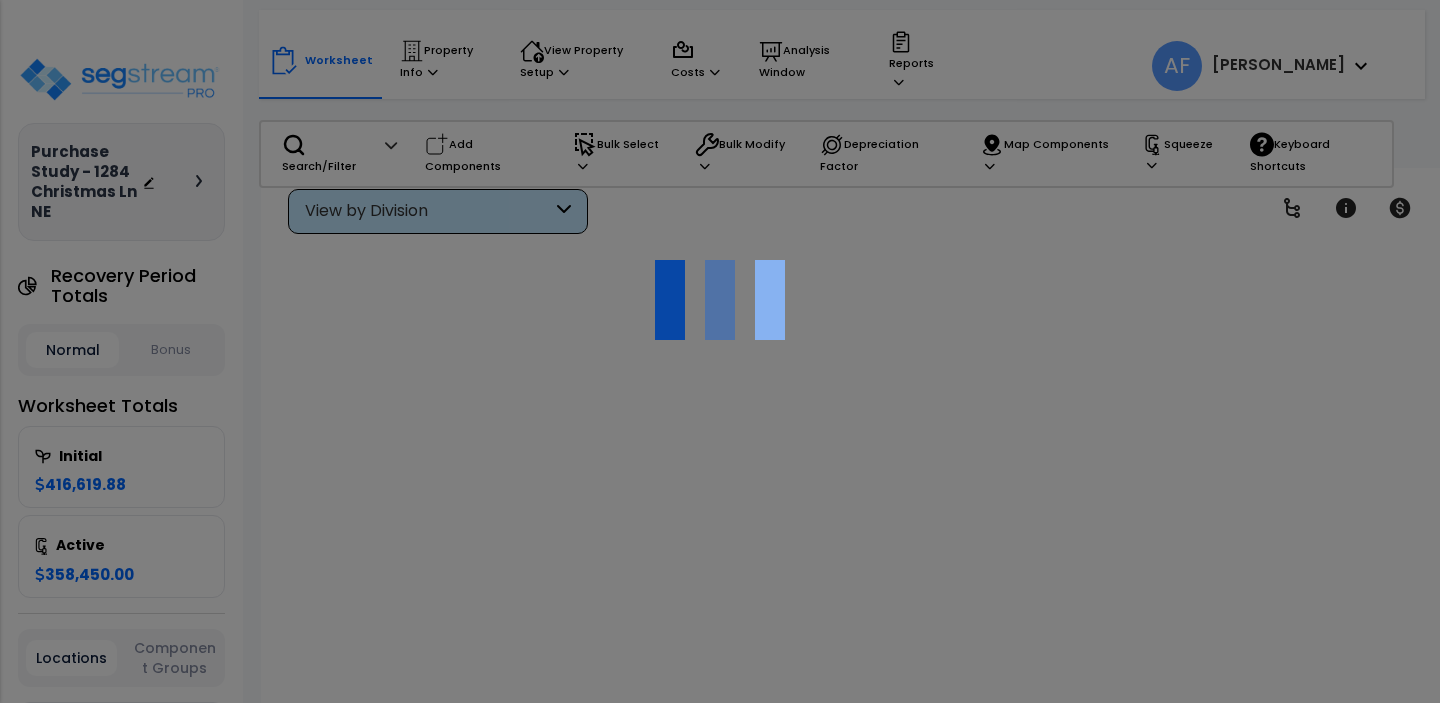 scroll, scrollTop: 0, scrollLeft: 0, axis: both 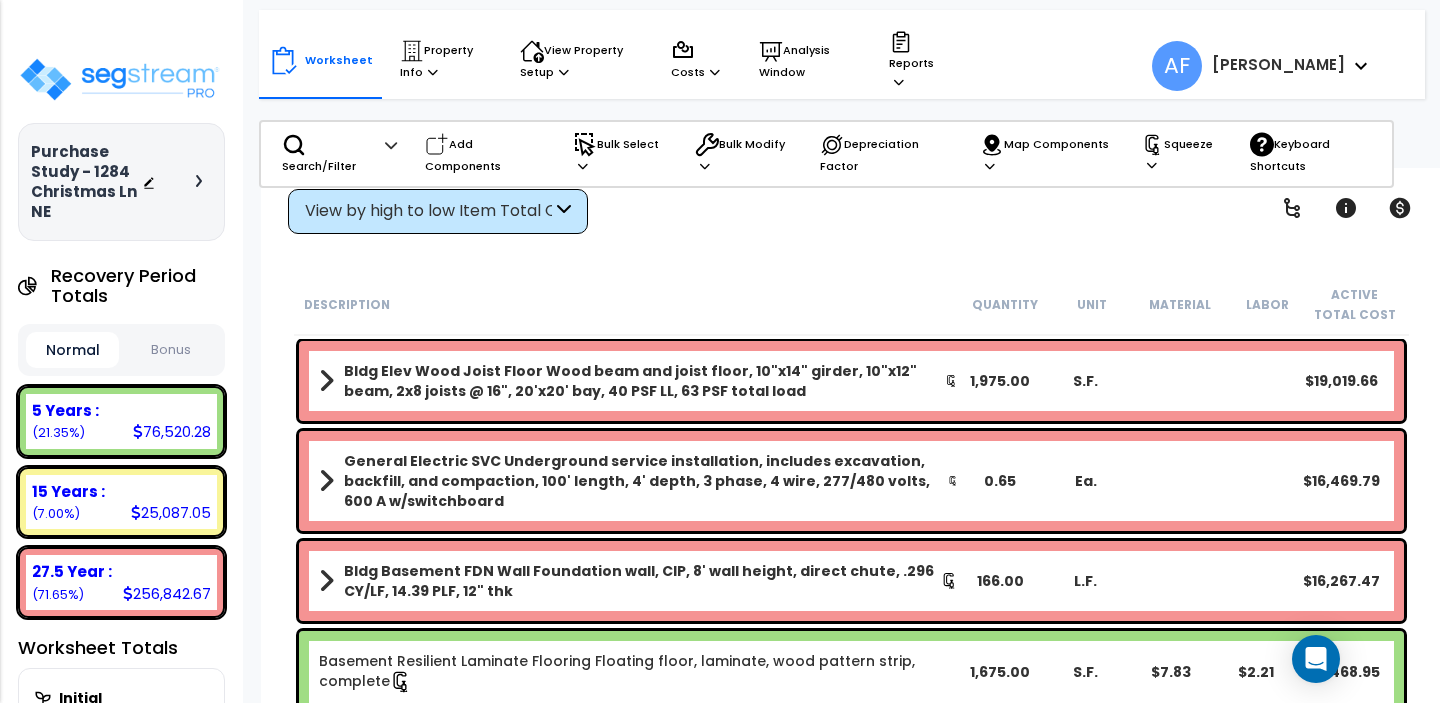click on "Bonus" at bounding box center (170, 350) 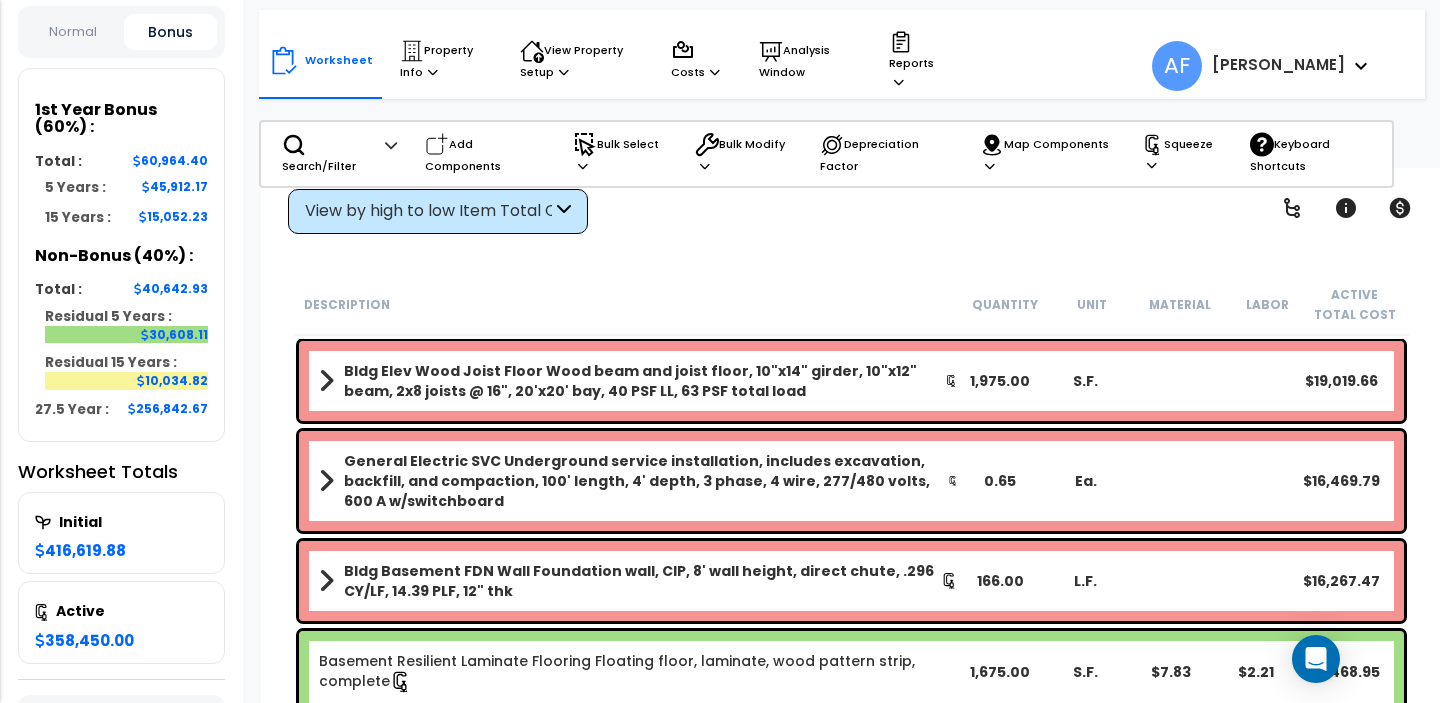 scroll, scrollTop: 321, scrollLeft: 0, axis: vertical 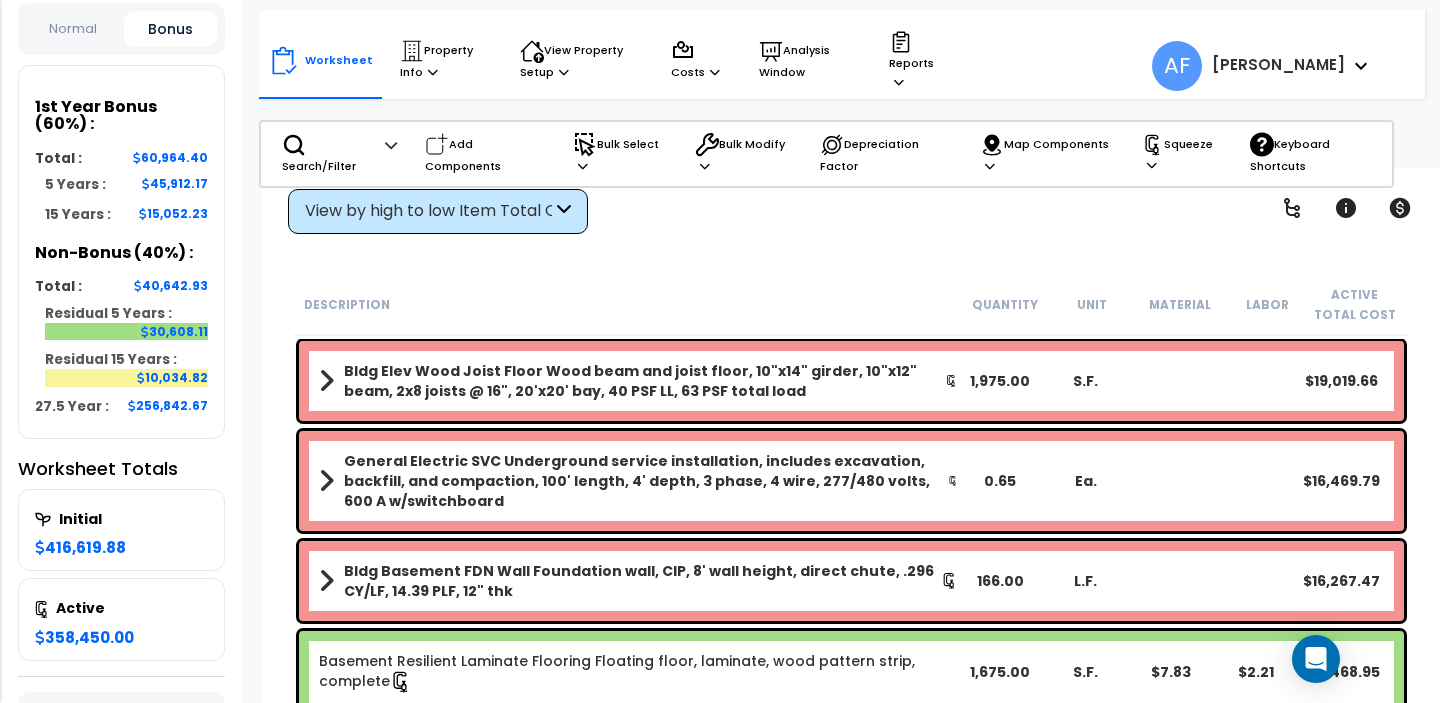 type 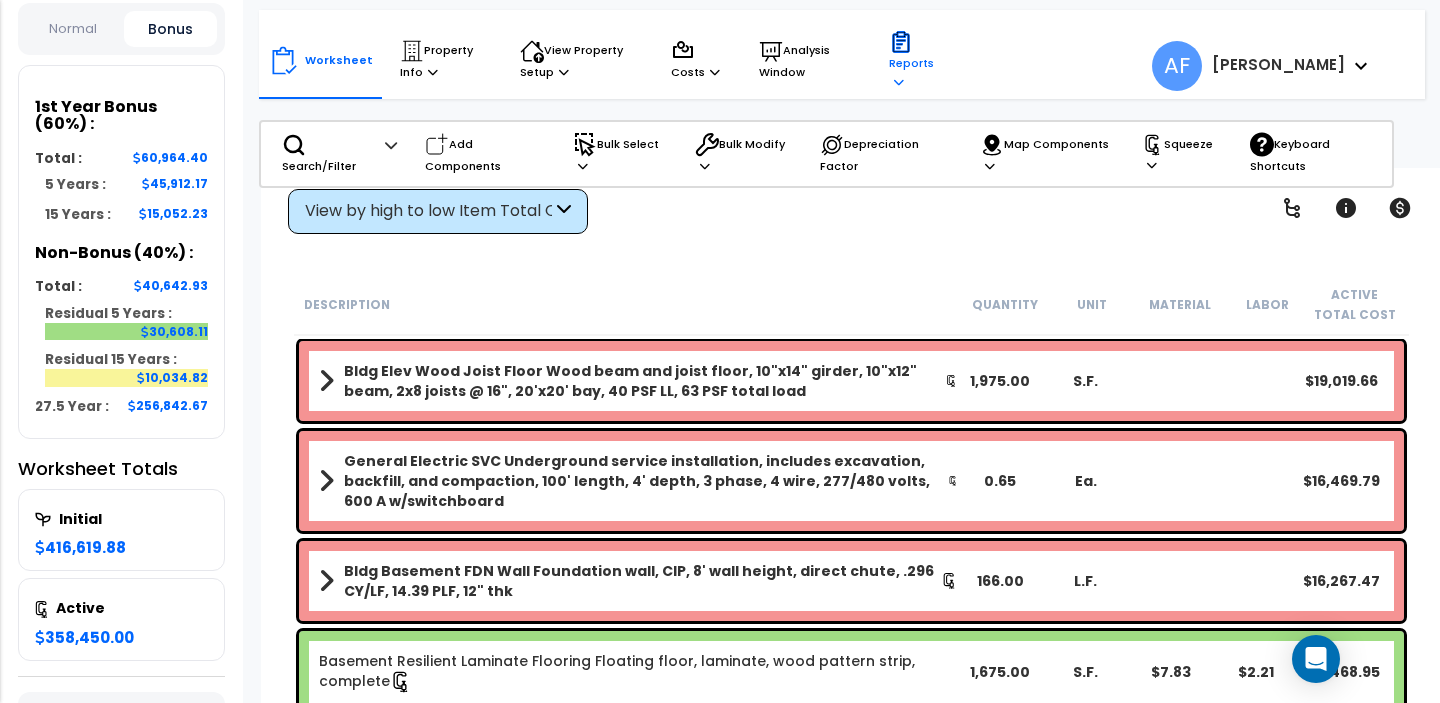 click on "Reports" at bounding box center (918, 60) 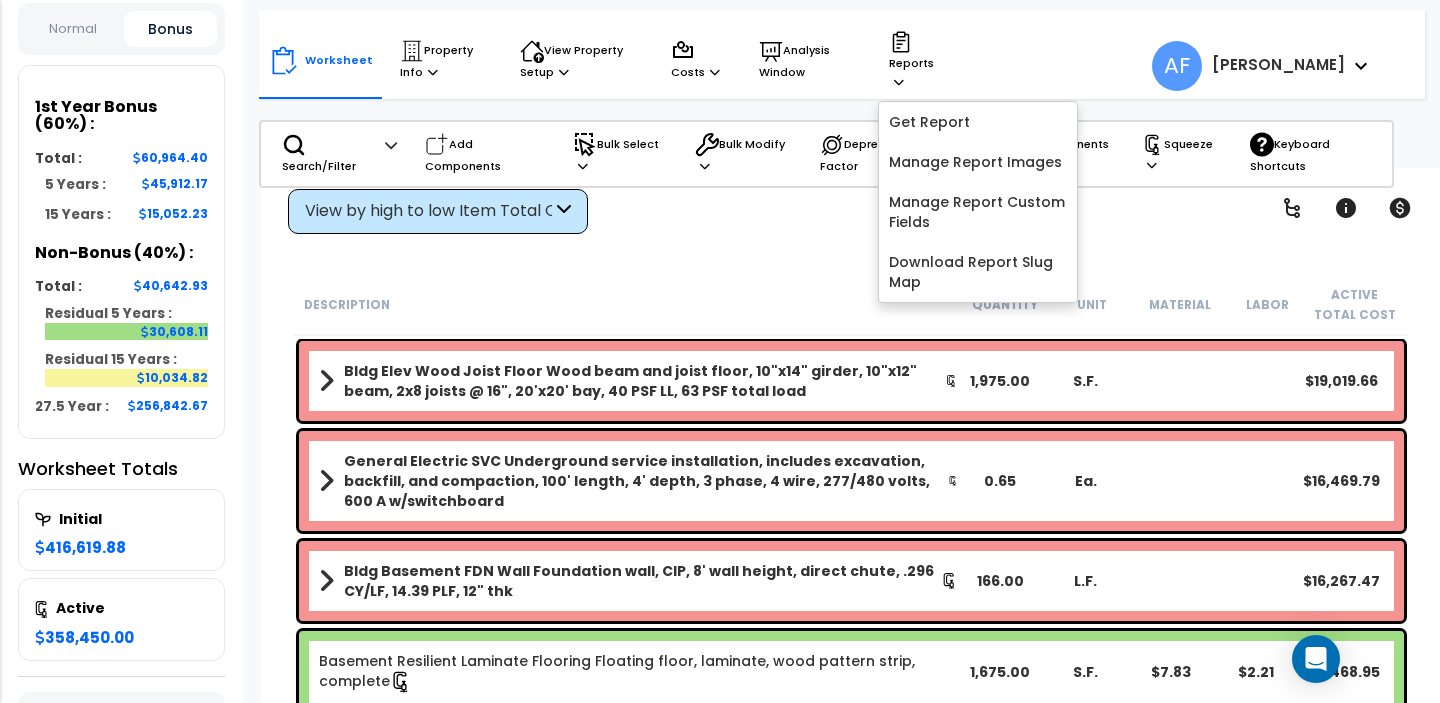 click at bounding box center [1356, 66] 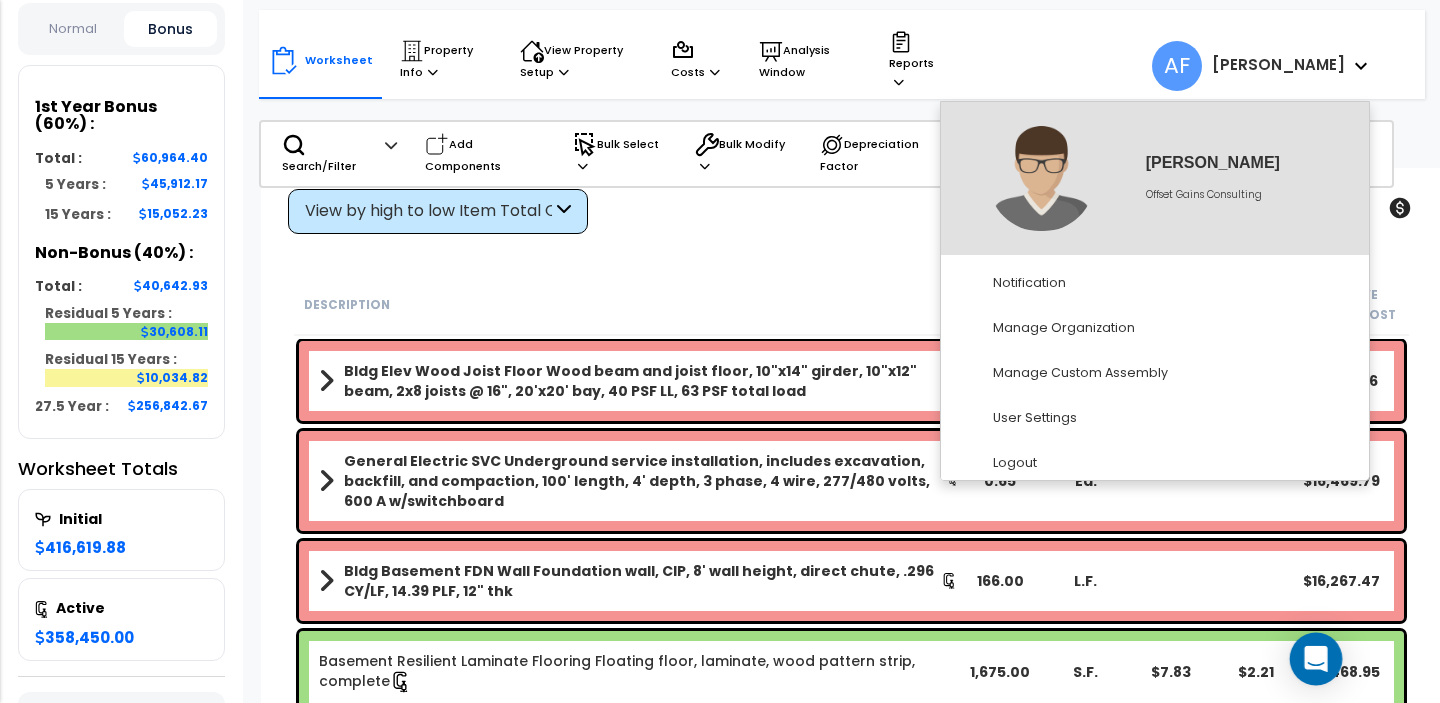 click 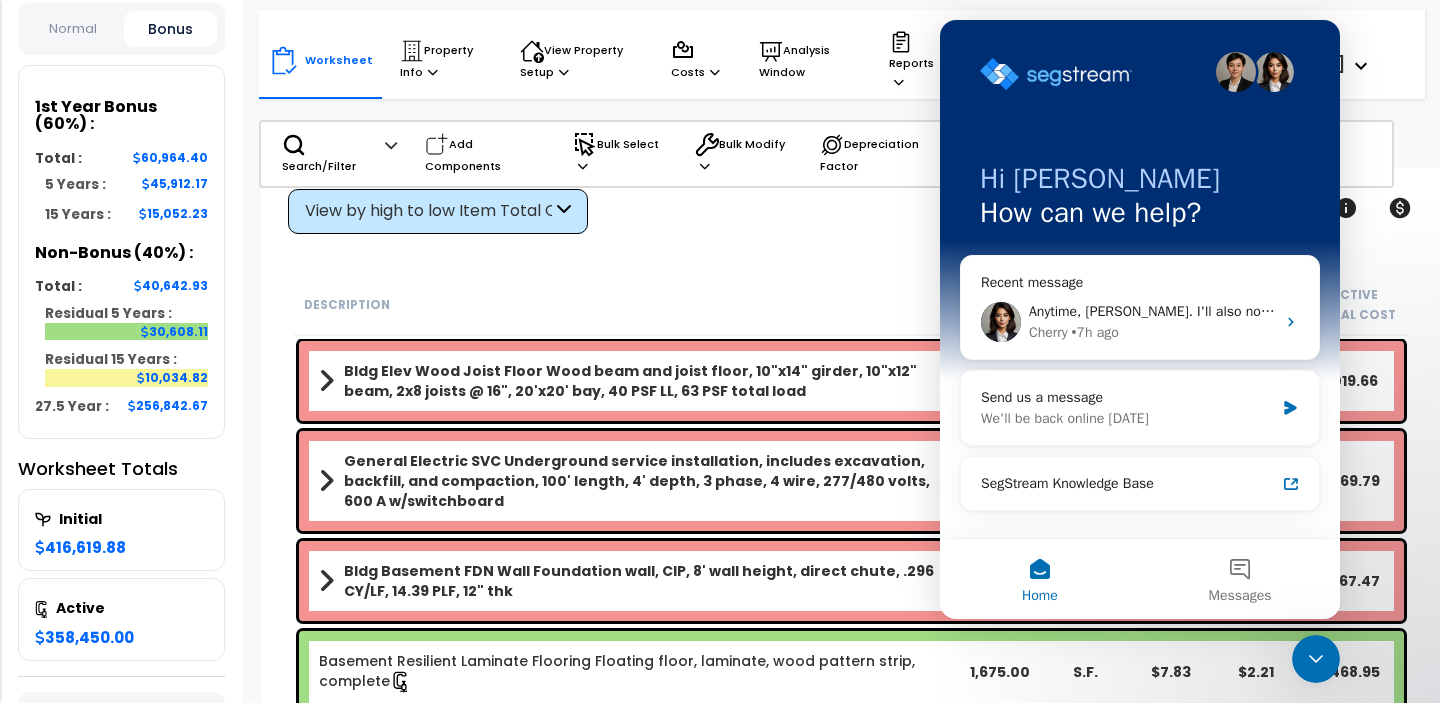 scroll, scrollTop: 0, scrollLeft: 0, axis: both 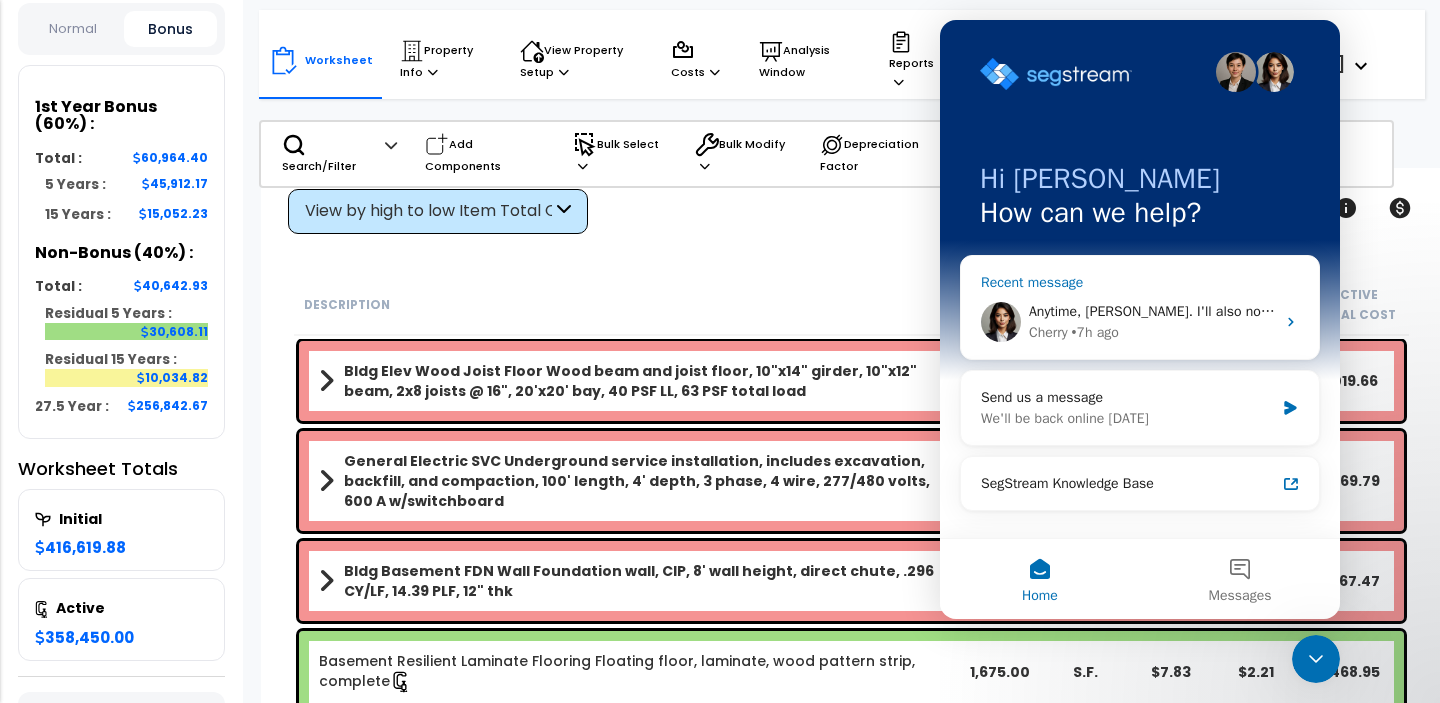 click on "Anytime, [PERSON_NAME]. I'll also note this to be added for the future." at bounding box center (1247, 311) 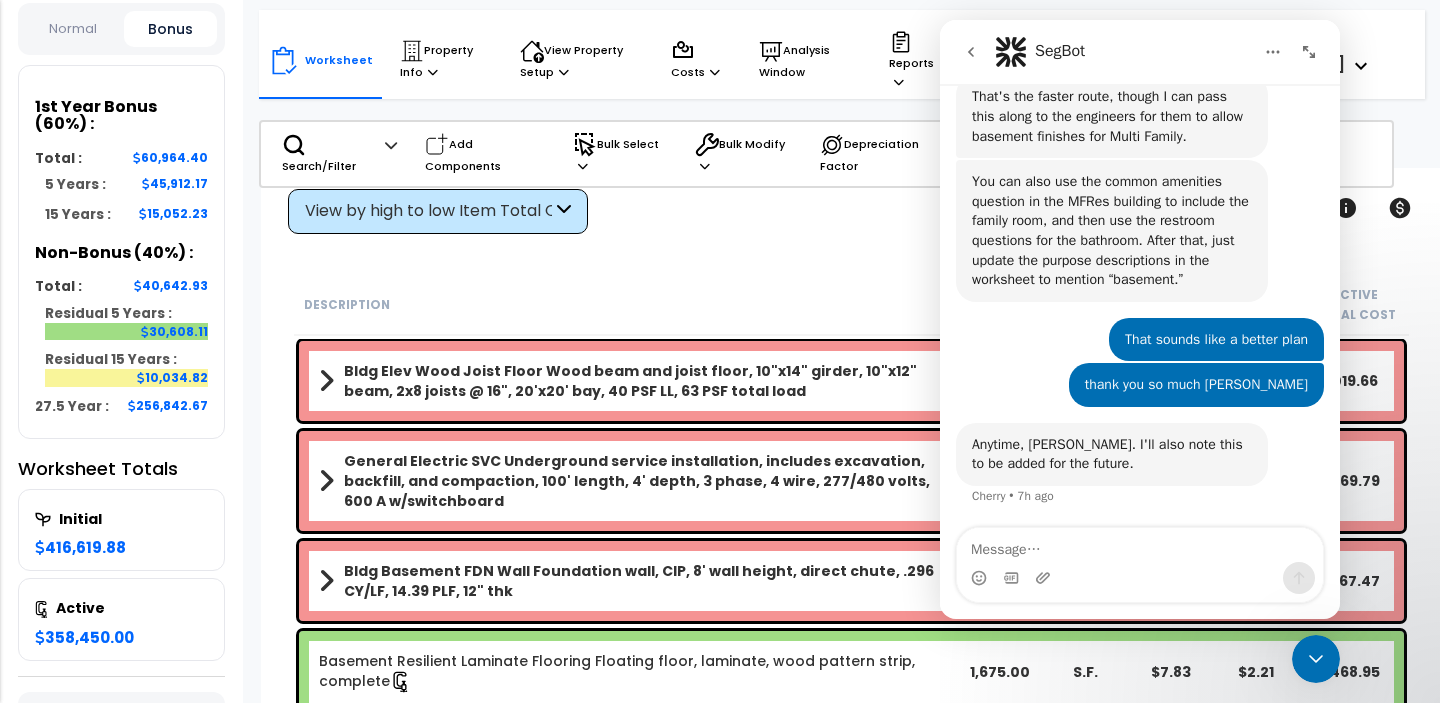 scroll, scrollTop: 1639, scrollLeft: 0, axis: vertical 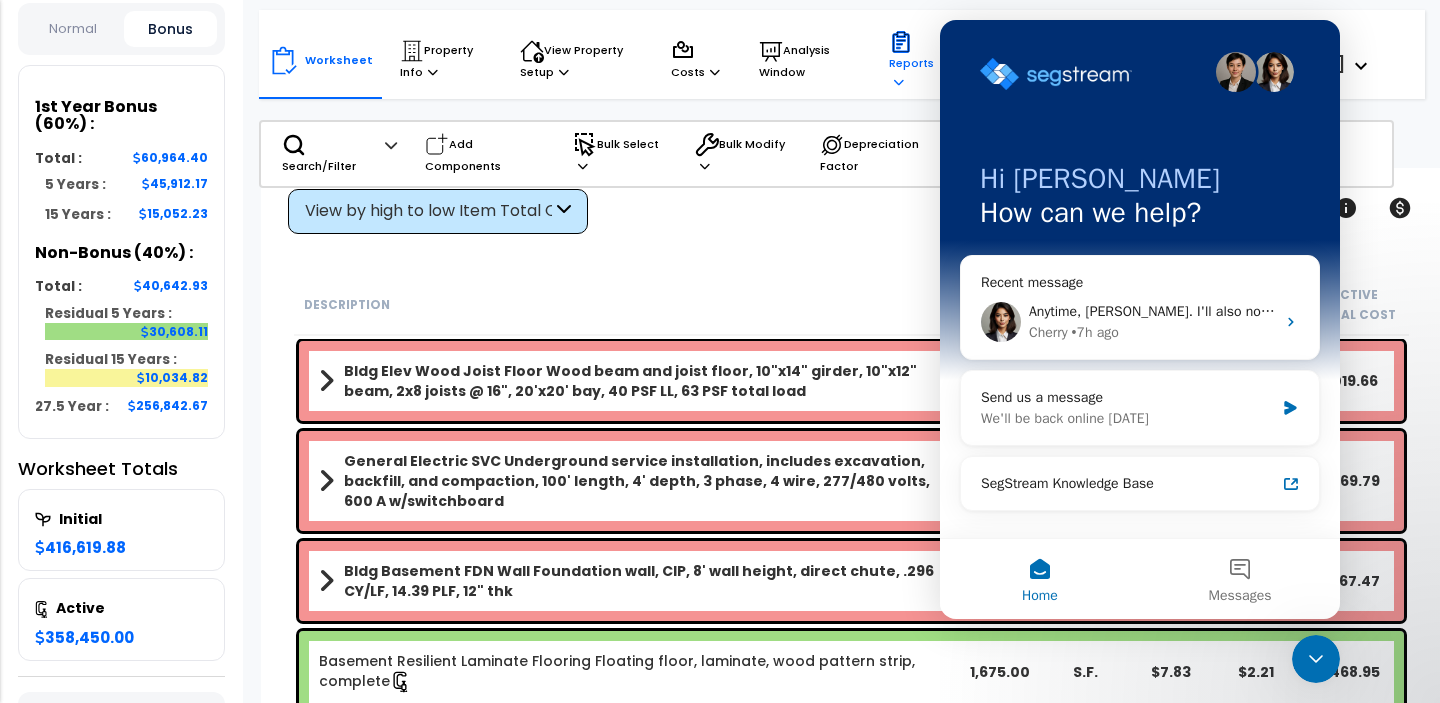 click on "Reports" at bounding box center [918, 60] 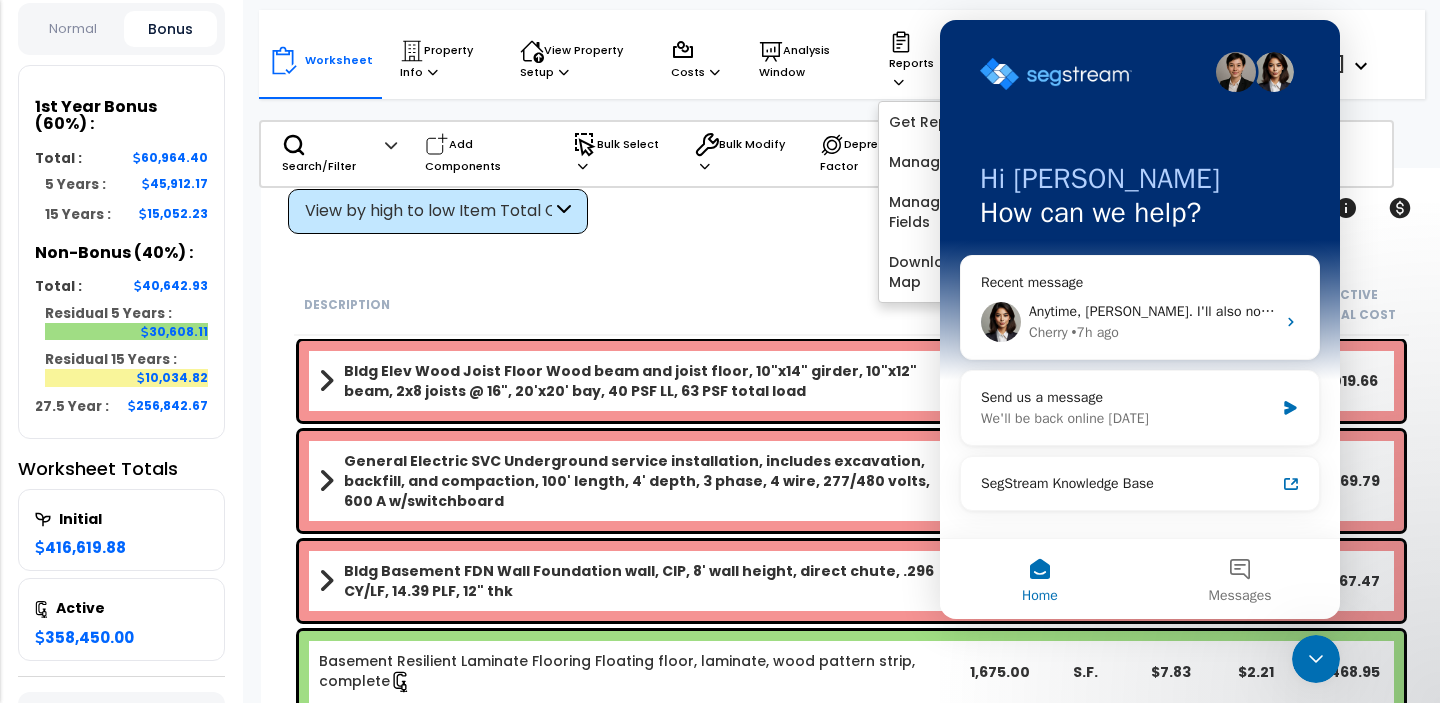 click on "Worksheet
Property Info
Property Setup
Add Property Unit
Template property
Clone property" at bounding box center [851, 519] 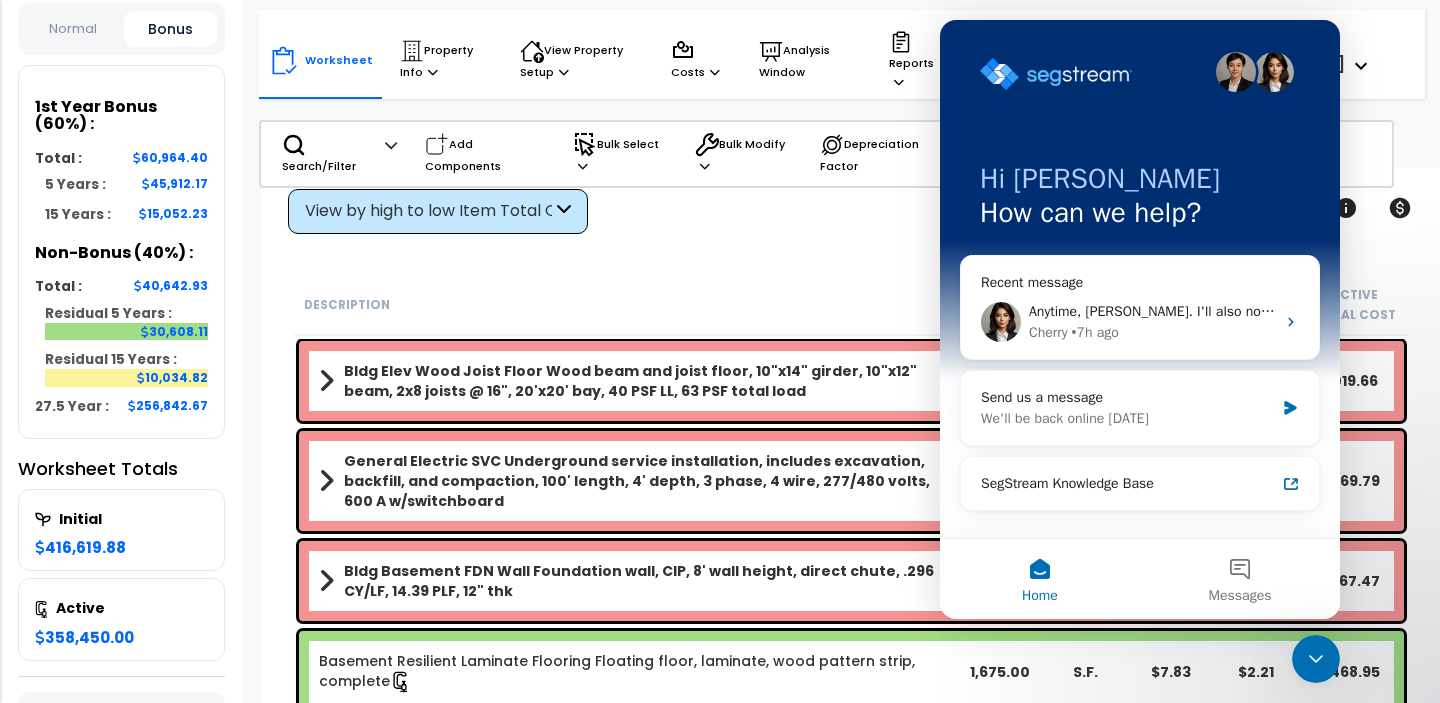 click 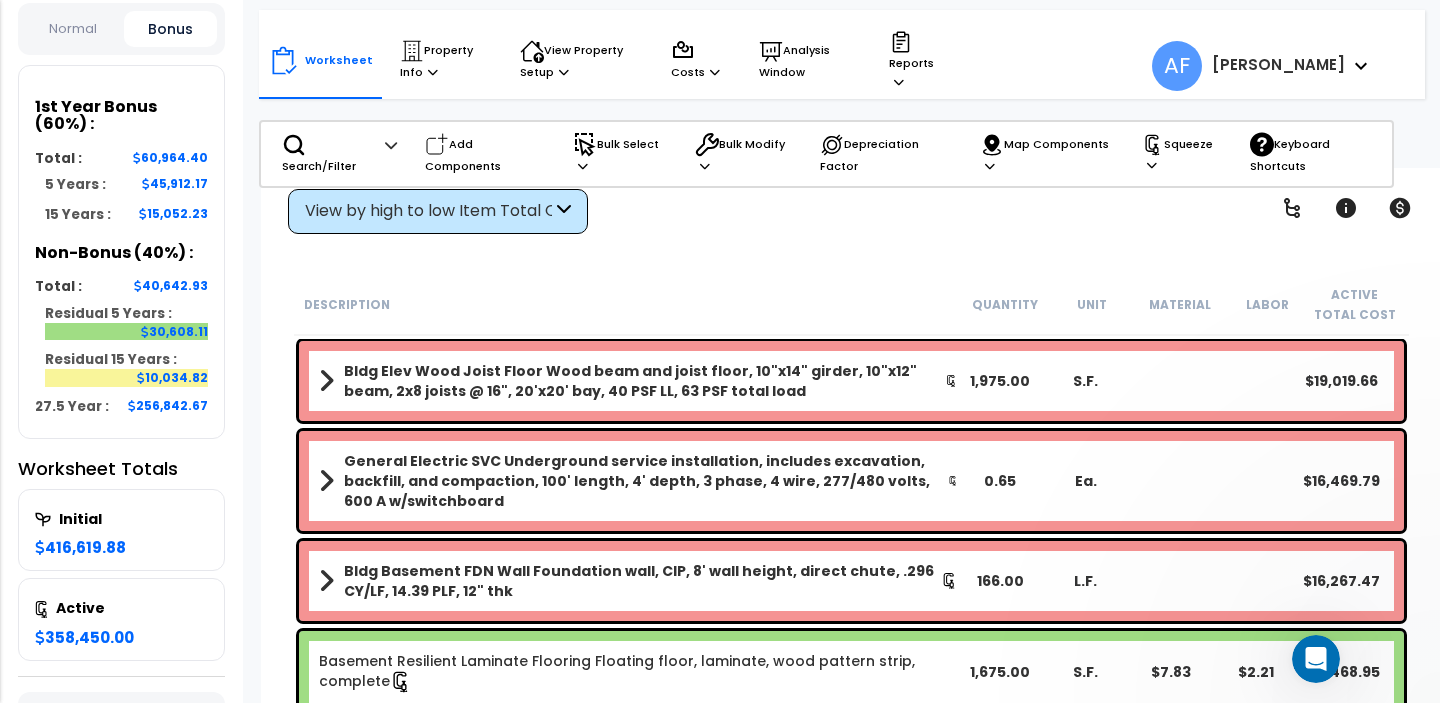 scroll, scrollTop: 0, scrollLeft: 0, axis: both 